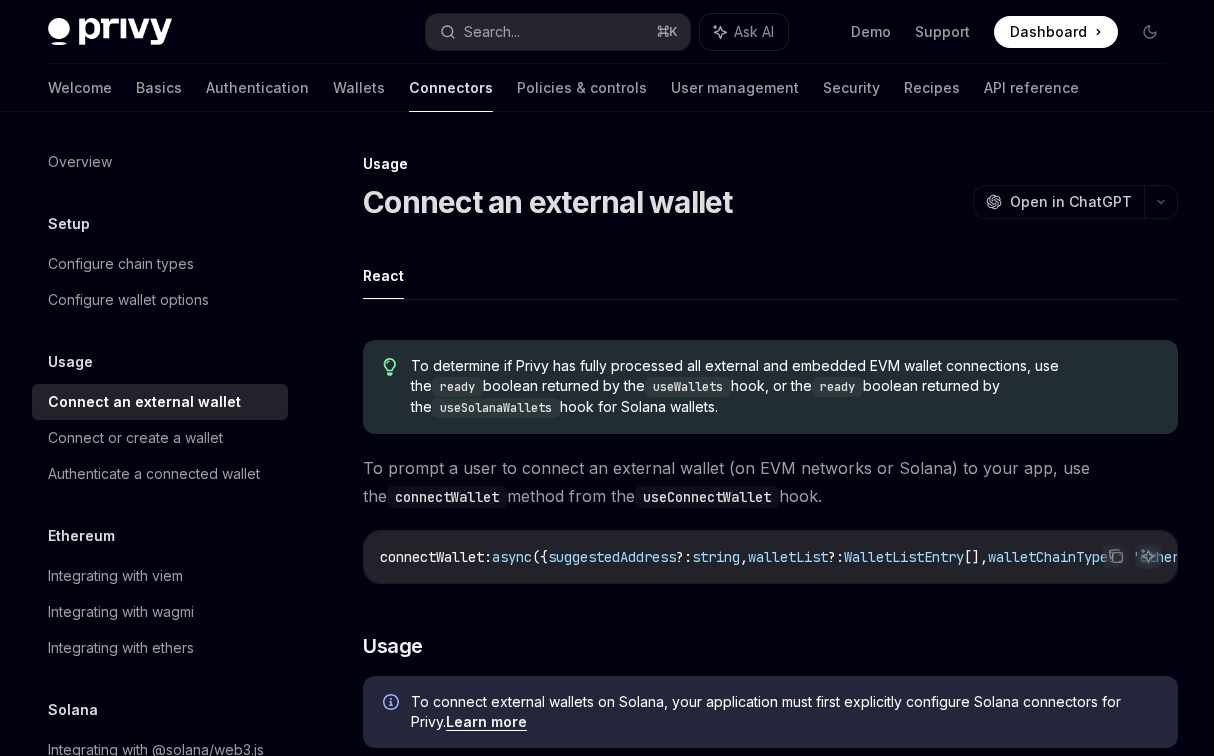 scroll, scrollTop: 1130, scrollLeft: 0, axis: vertical 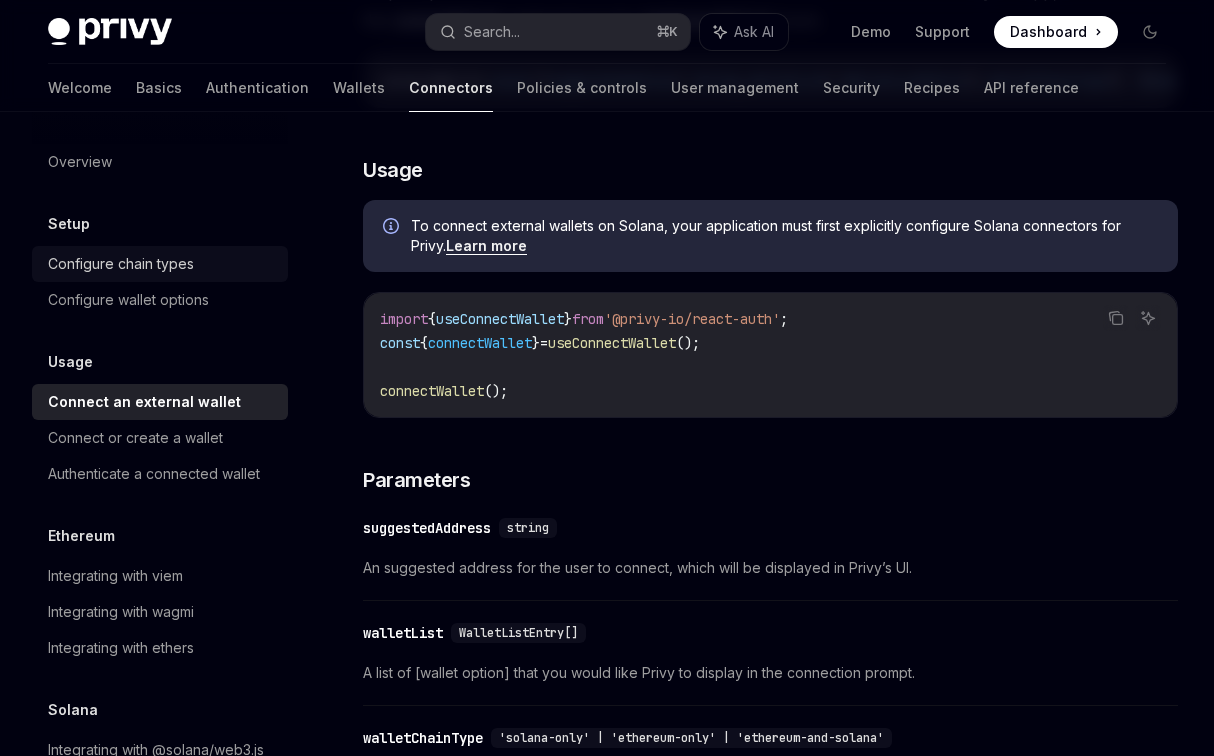 click on "Configure chain types" at bounding box center [121, 264] 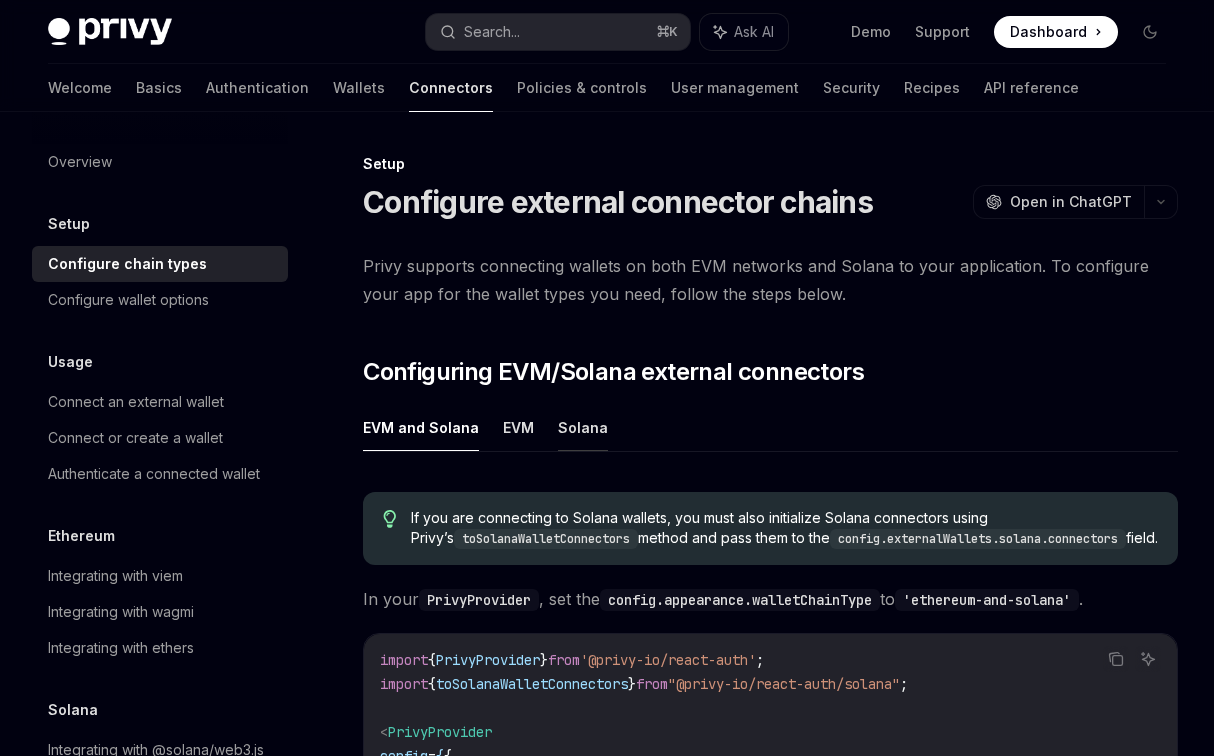 click on "Solana" at bounding box center (583, 427) 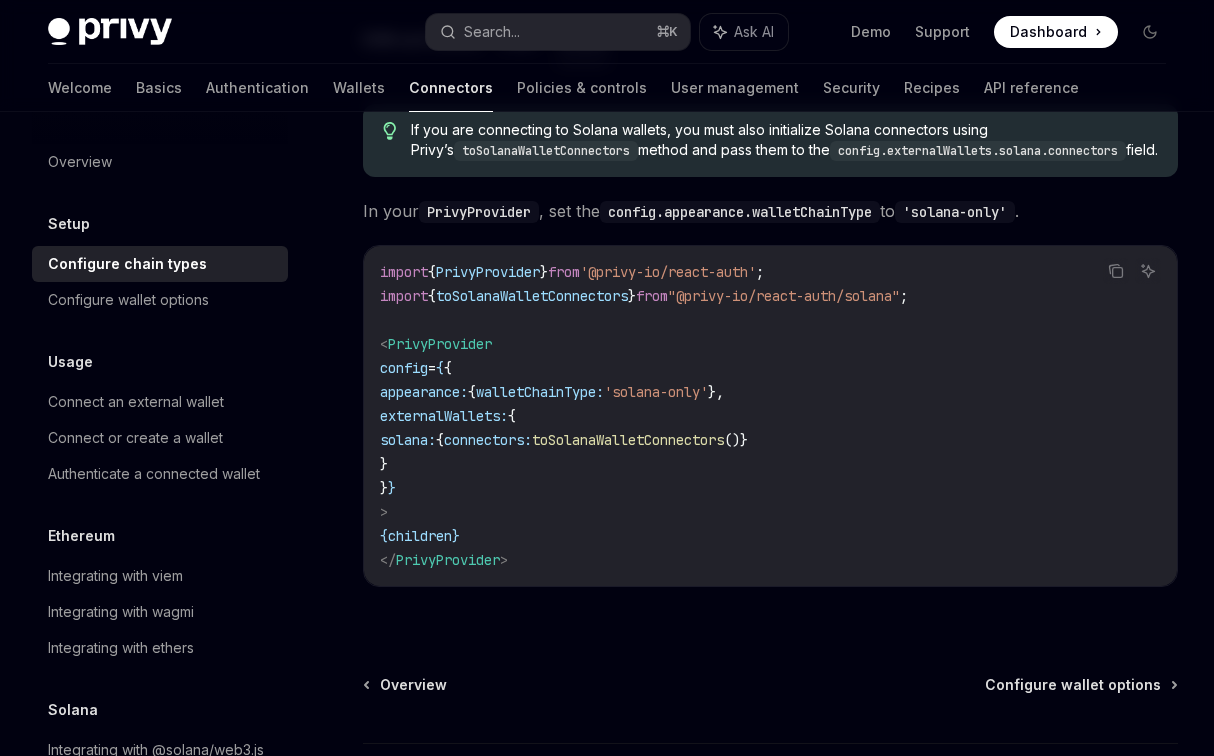 scroll, scrollTop: 383, scrollLeft: 0, axis: vertical 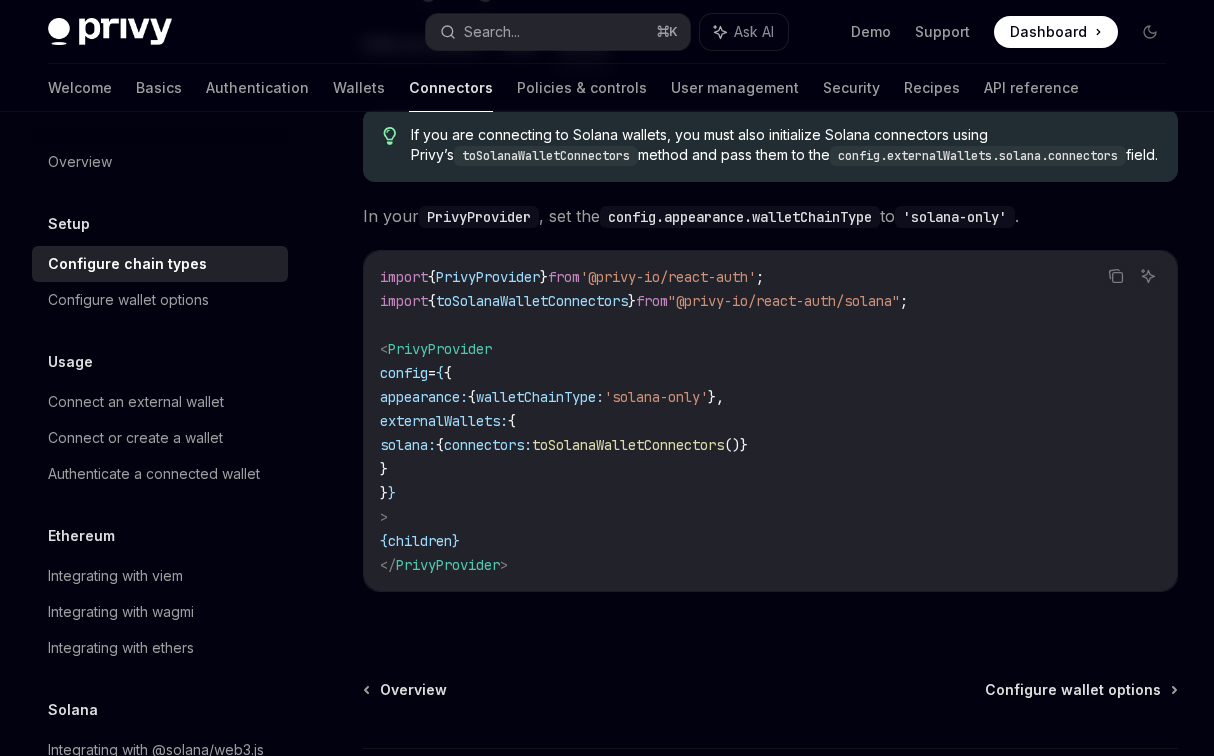 drag, startPoint x: 777, startPoint y: 403, endPoint x: 525, endPoint y: 404, distance: 252.00198 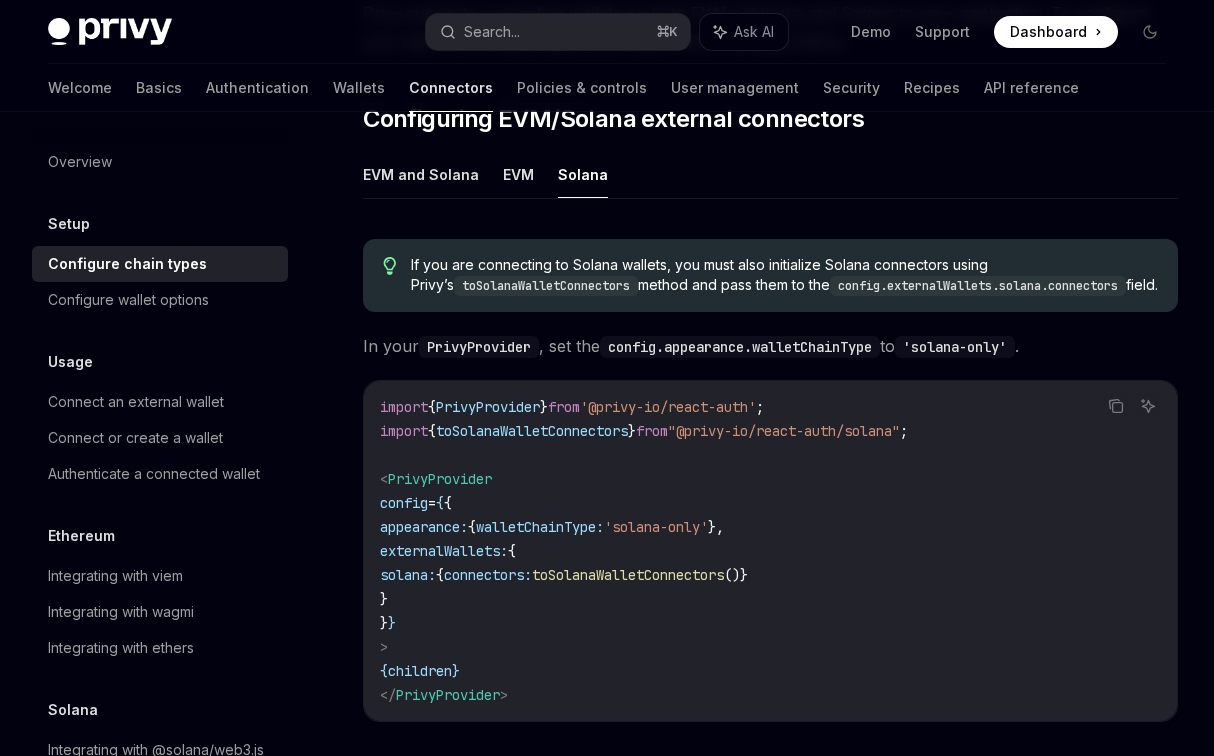 scroll, scrollTop: 254, scrollLeft: 0, axis: vertical 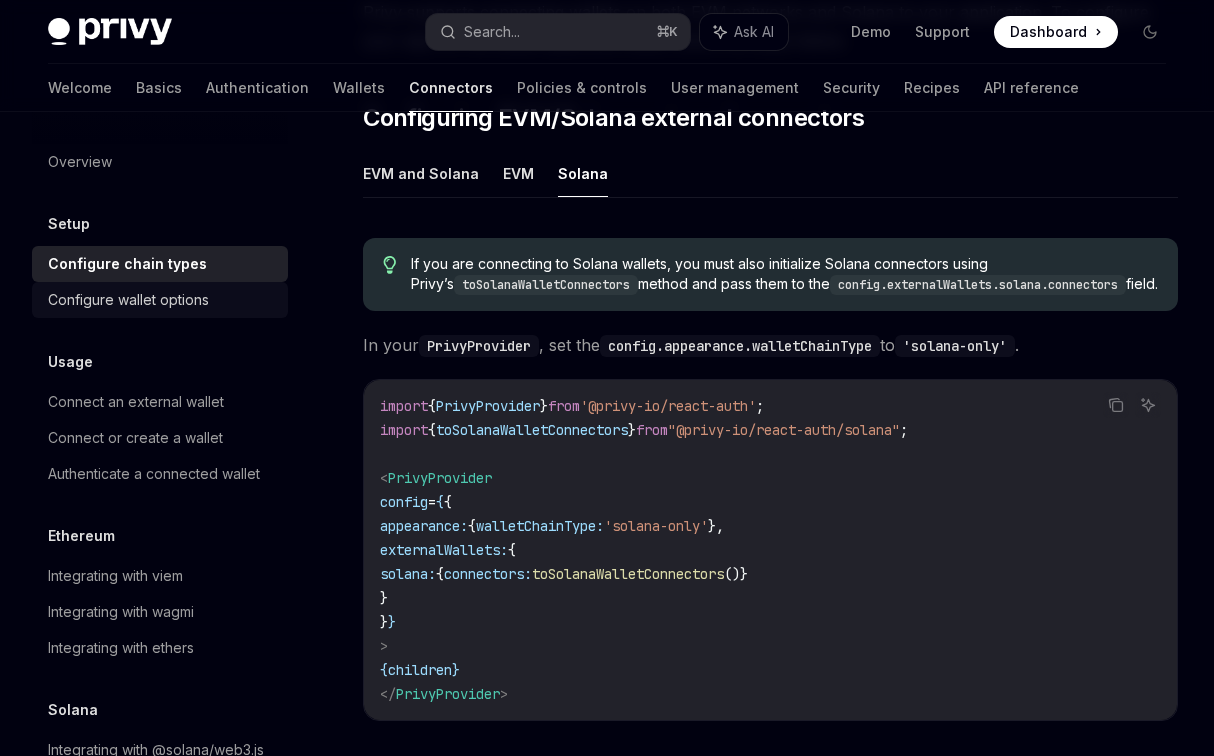 click on "Configure wallet options" at bounding box center [162, 300] 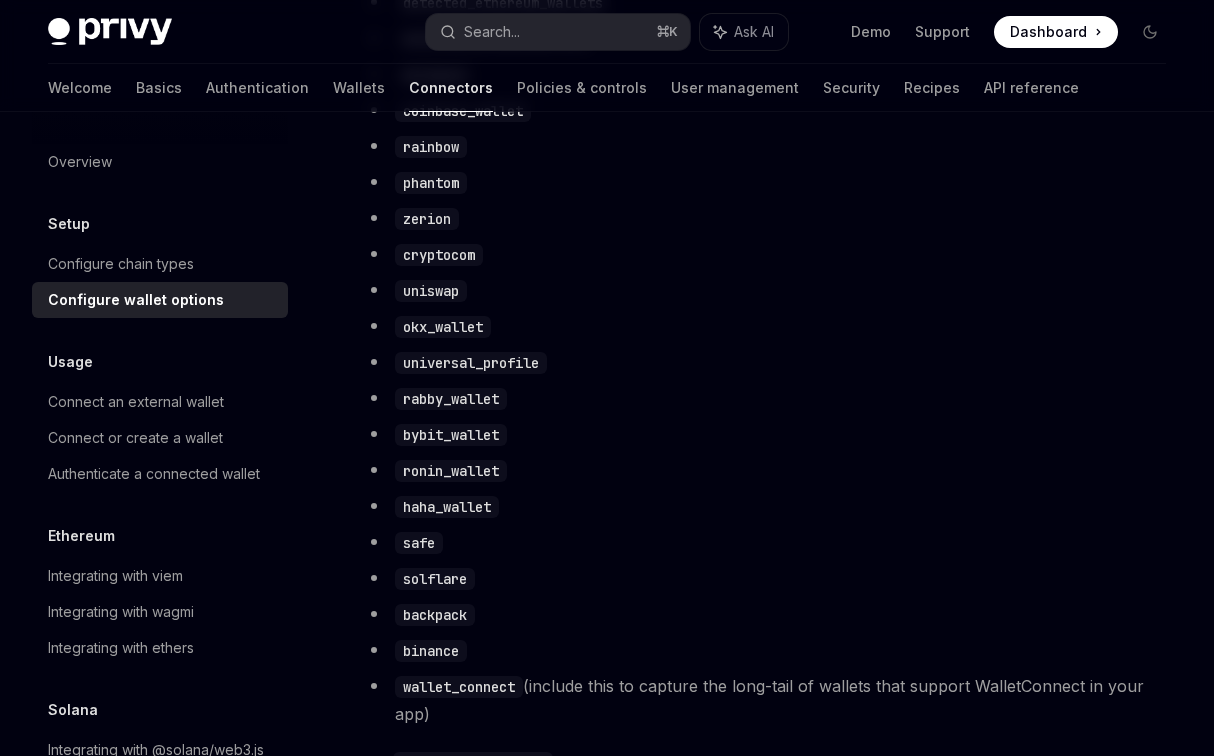 scroll, scrollTop: 1478, scrollLeft: 0, axis: vertical 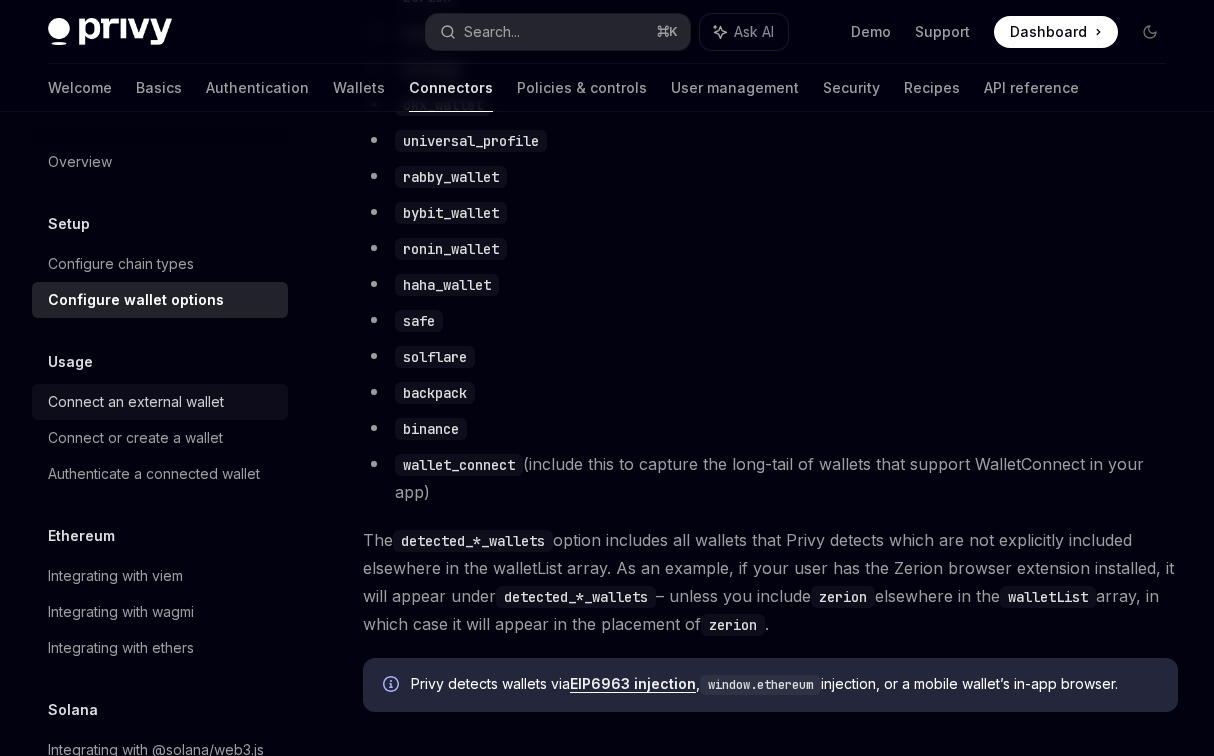 click on "Connect an external wallet" at bounding box center (136, 402) 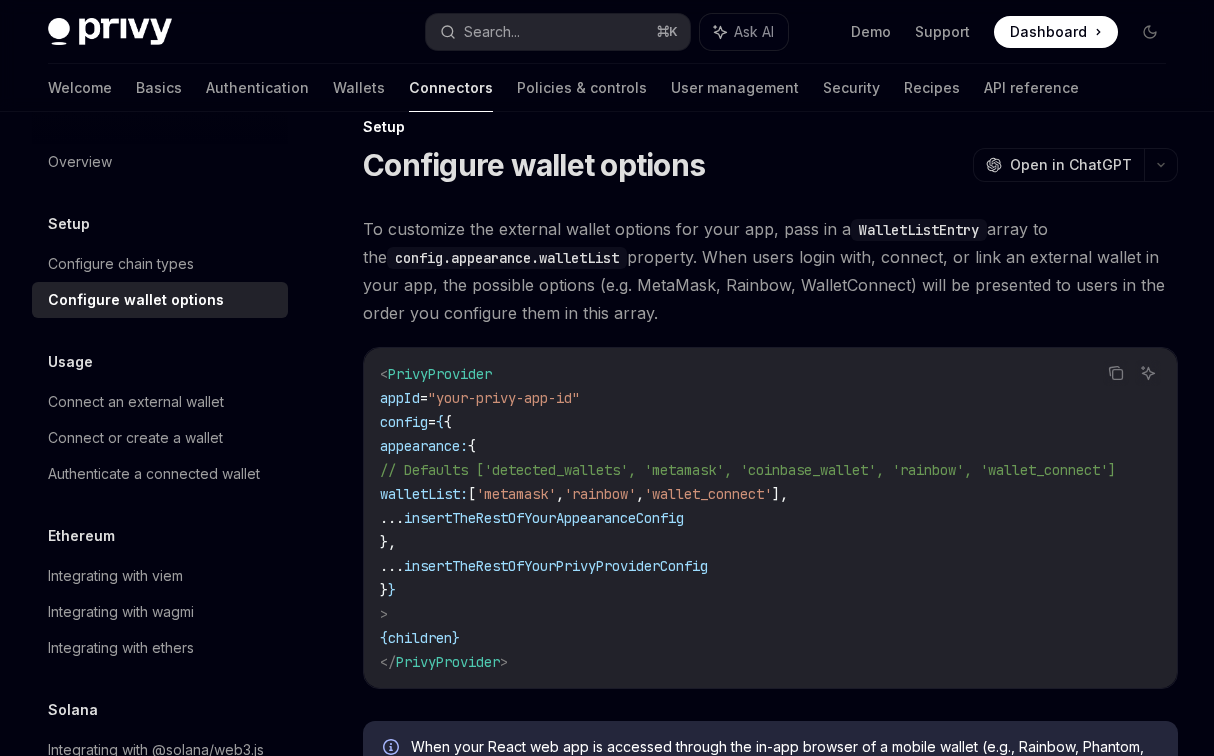 scroll, scrollTop: 0, scrollLeft: 0, axis: both 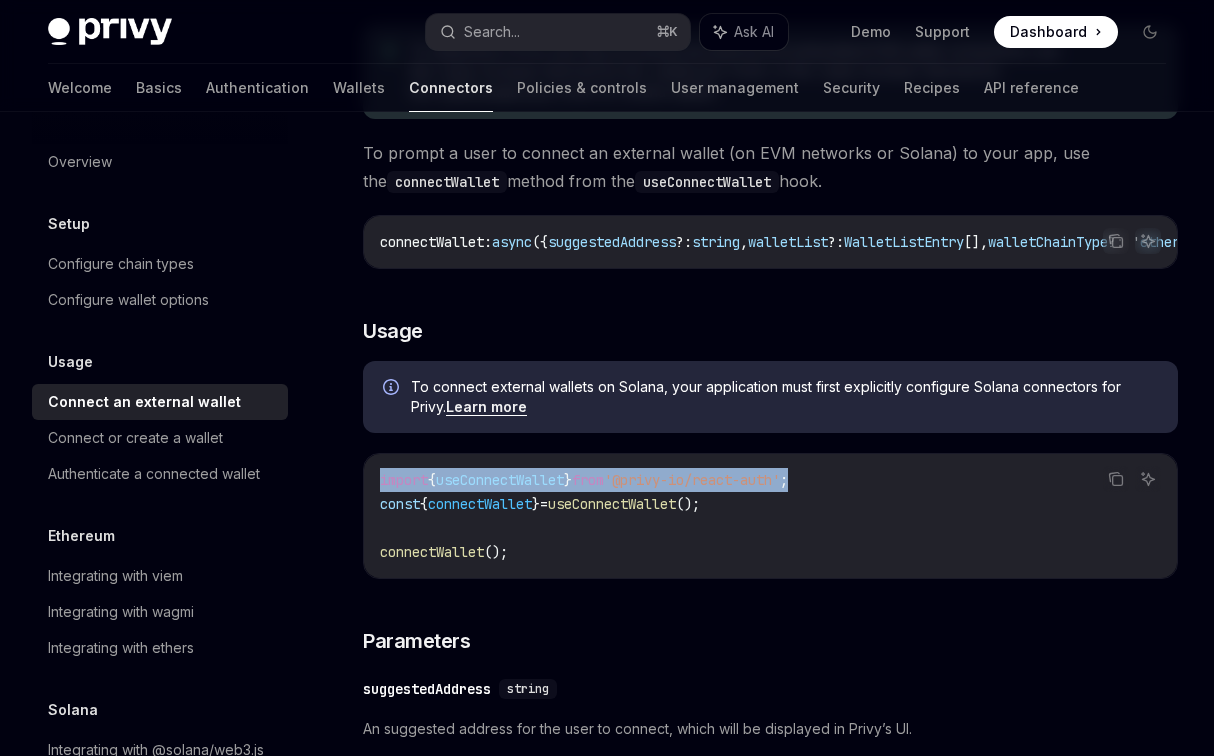 drag, startPoint x: 853, startPoint y: 488, endPoint x: 366, endPoint y: 494, distance: 487.03696 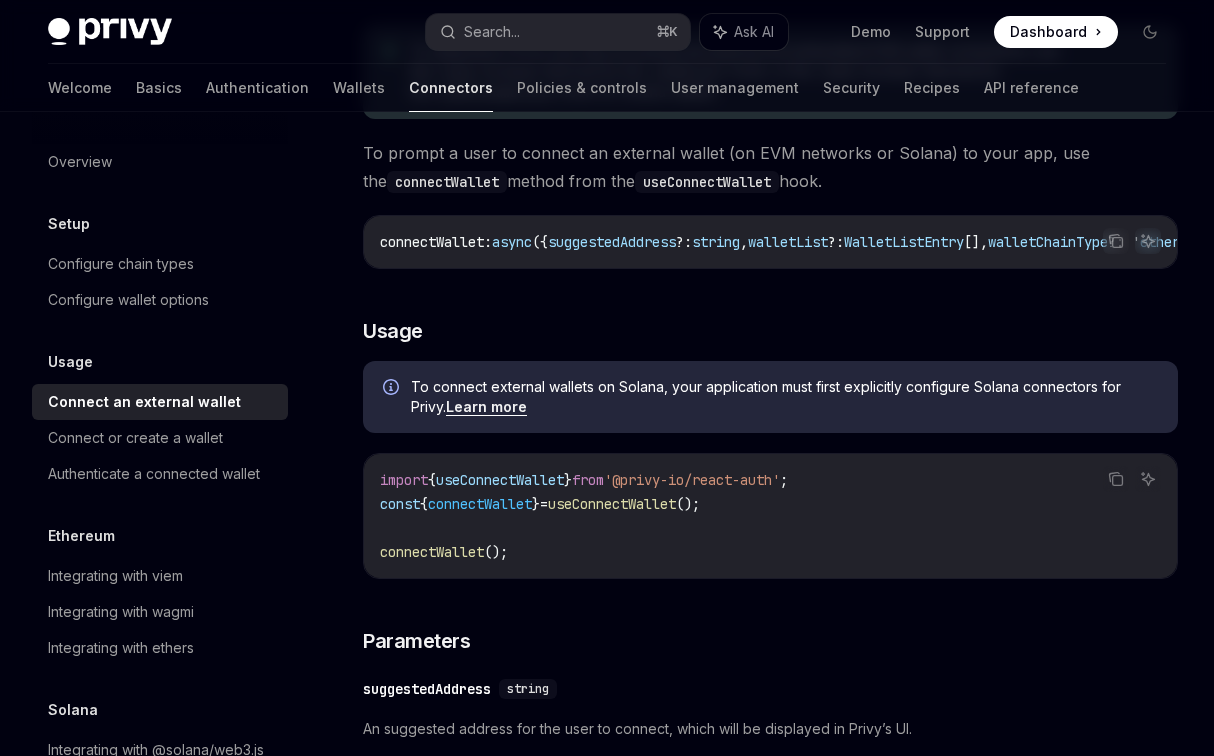 click on "useConnectWallet" at bounding box center [612, 504] 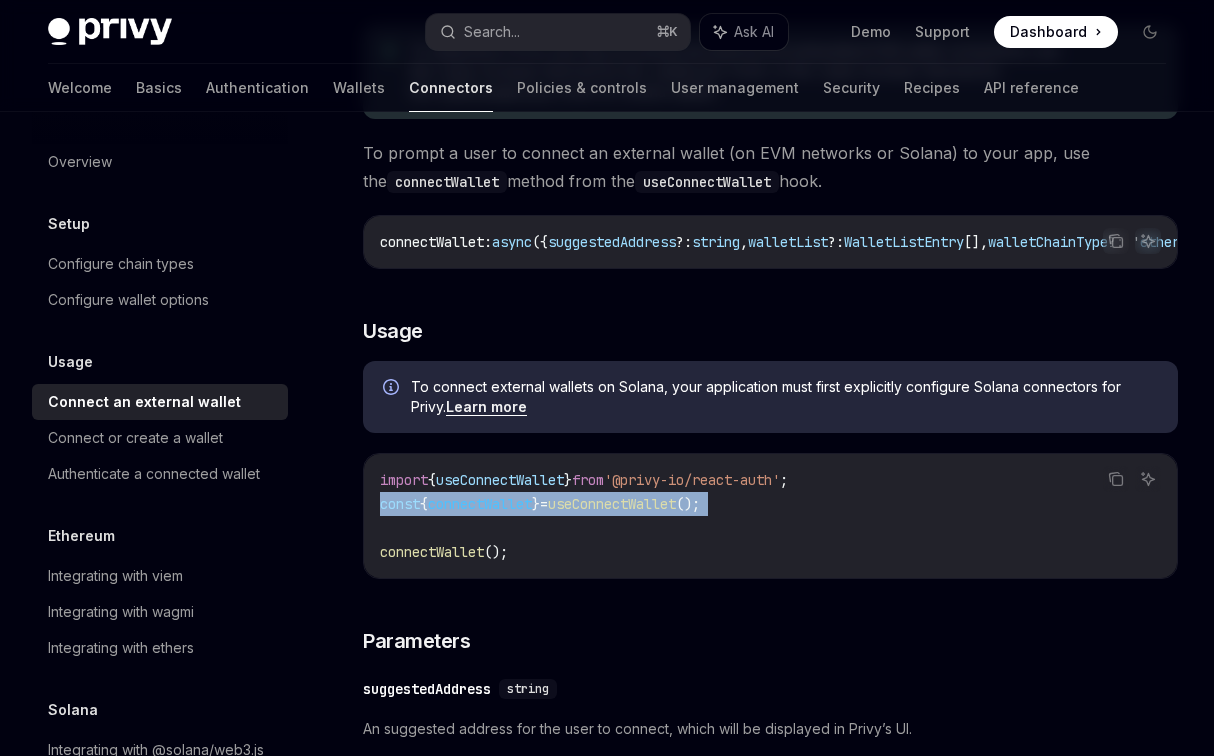 click on "useConnectWallet" at bounding box center [612, 504] 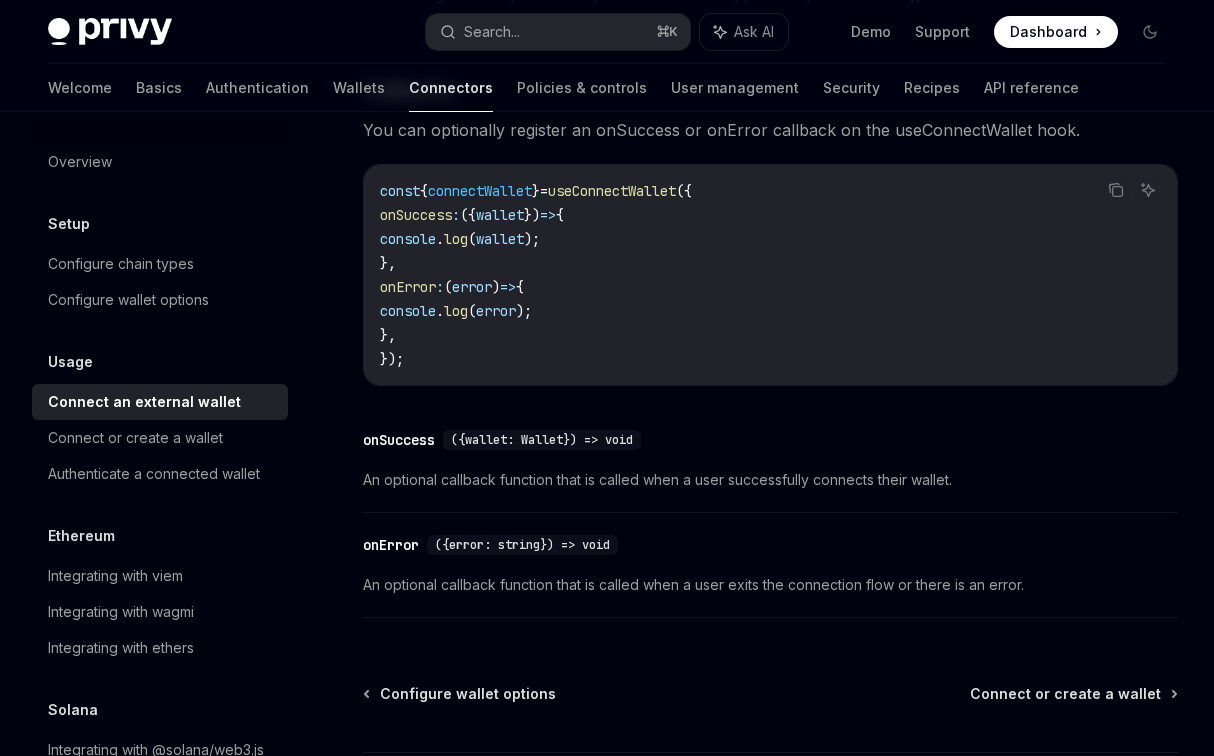 scroll, scrollTop: 1415, scrollLeft: 0, axis: vertical 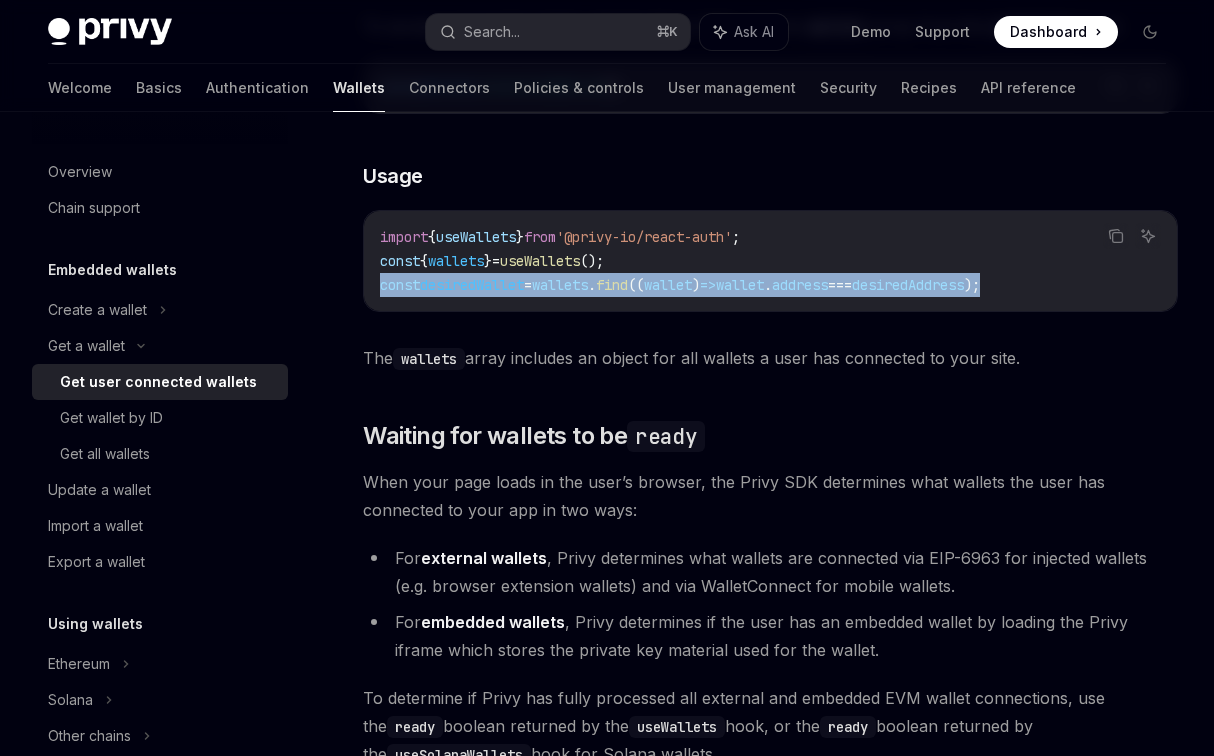 drag, startPoint x: 1081, startPoint y: 285, endPoint x: 374, endPoint y: 291, distance: 707.02545 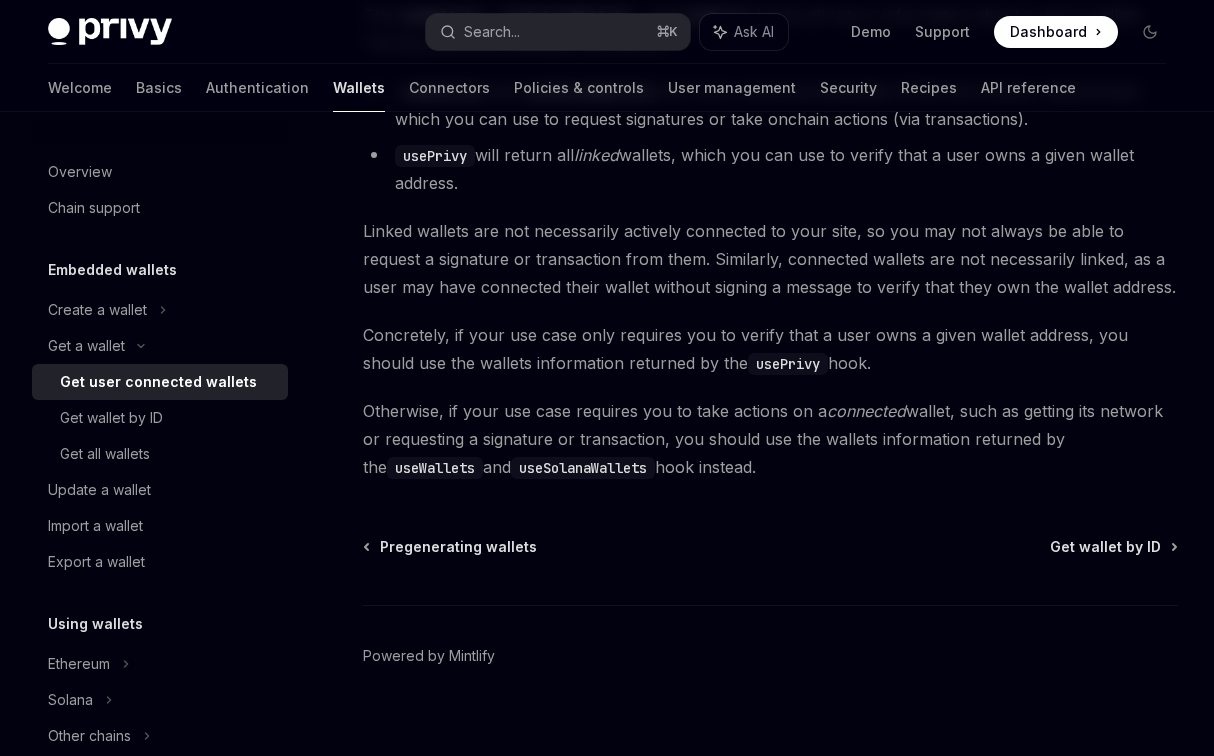 scroll, scrollTop: 1807, scrollLeft: 0, axis: vertical 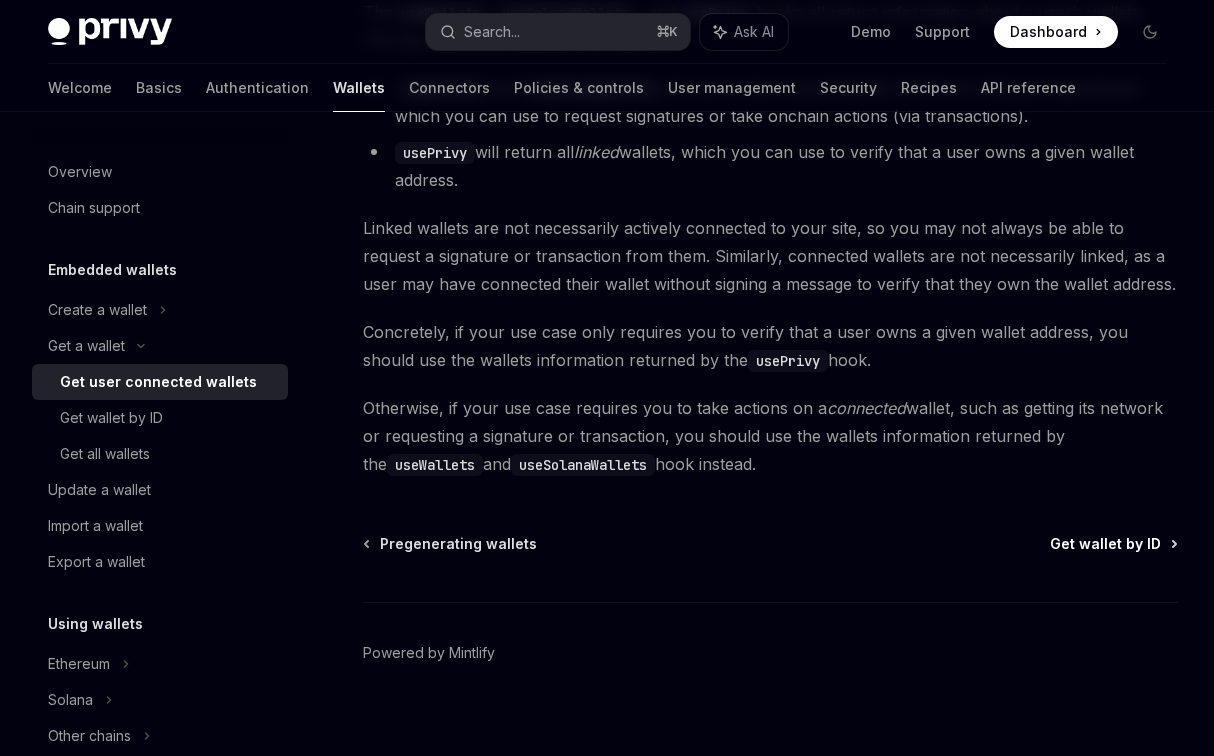 click on "Get wallet by ID" at bounding box center (1105, 544) 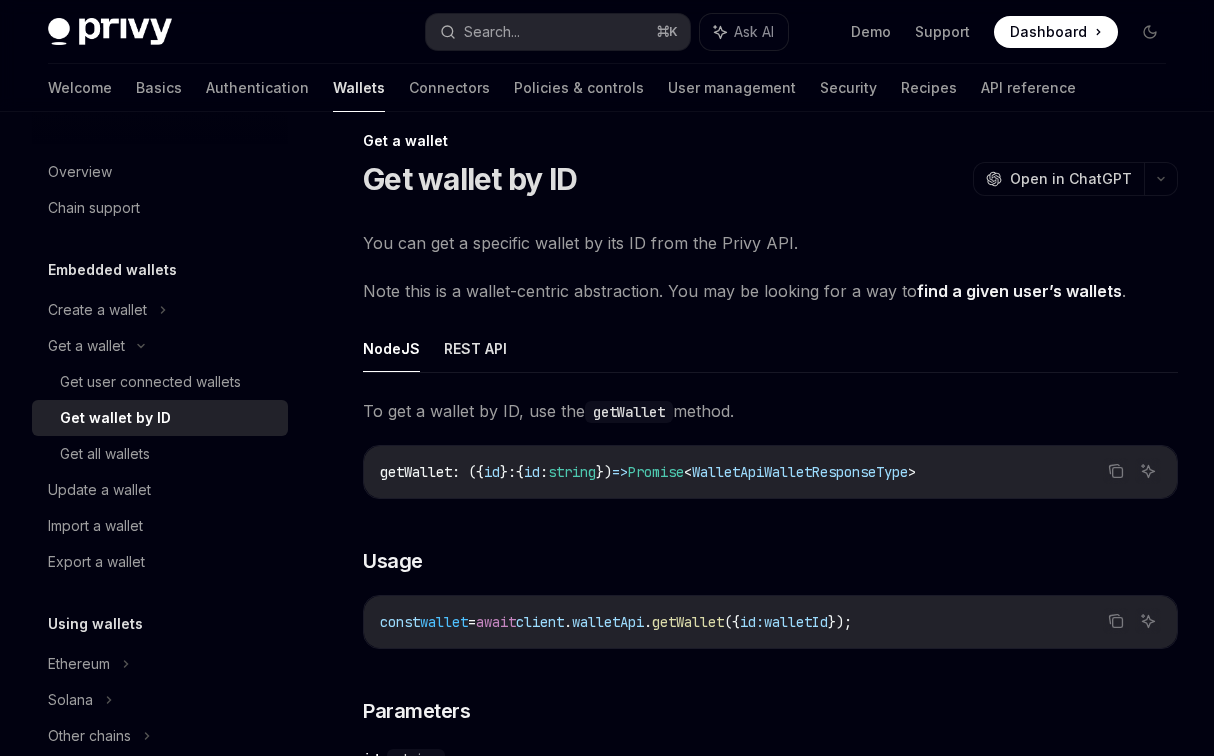 scroll, scrollTop: 0, scrollLeft: 0, axis: both 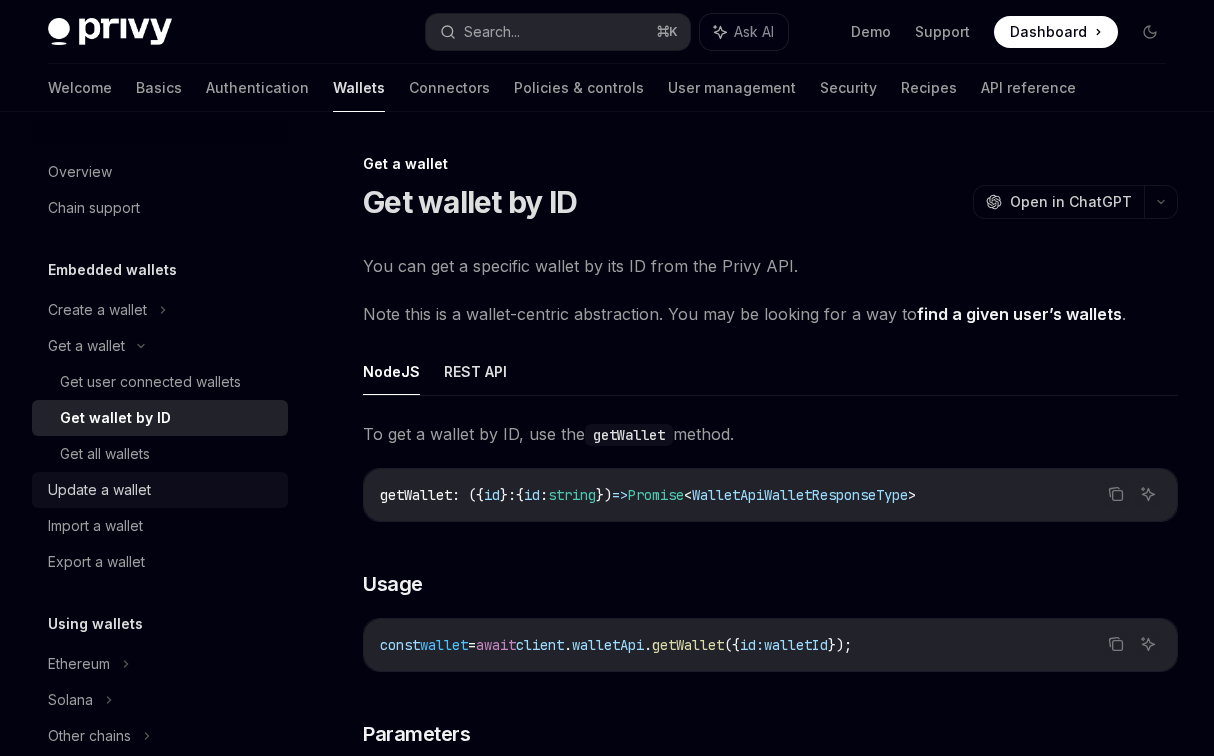 click on "Update a wallet" at bounding box center [162, 490] 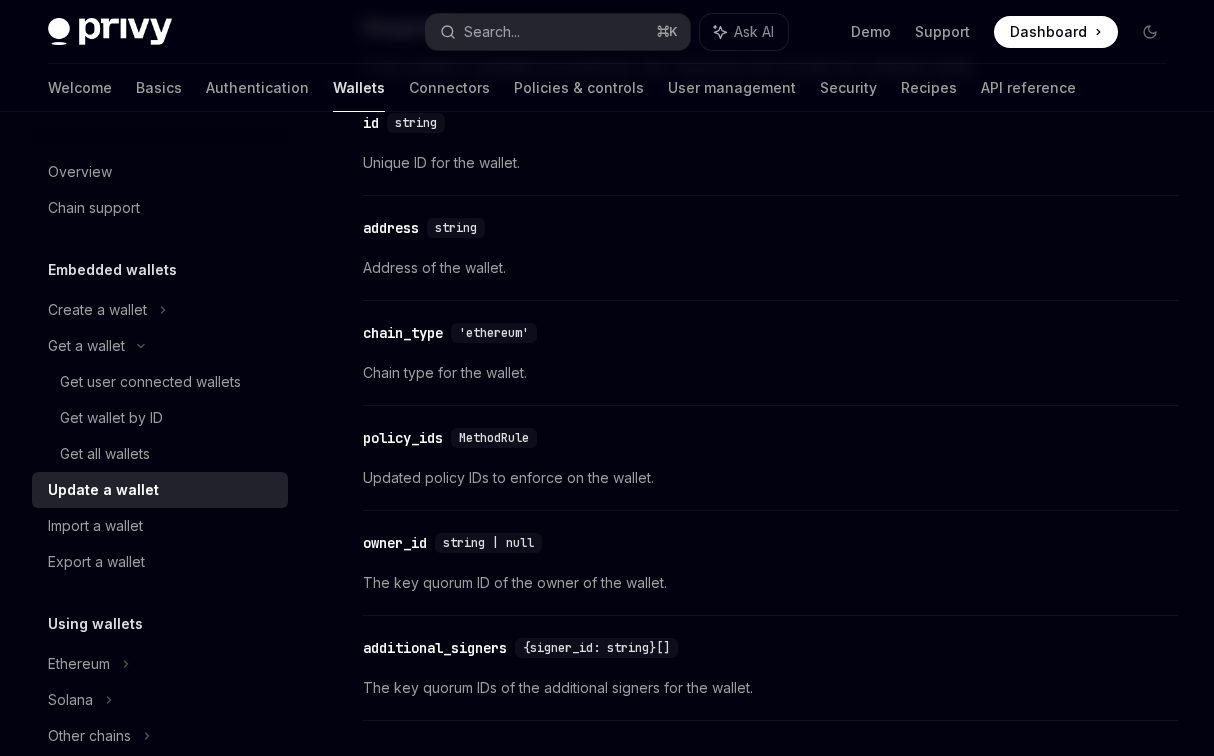scroll, scrollTop: 1871, scrollLeft: 0, axis: vertical 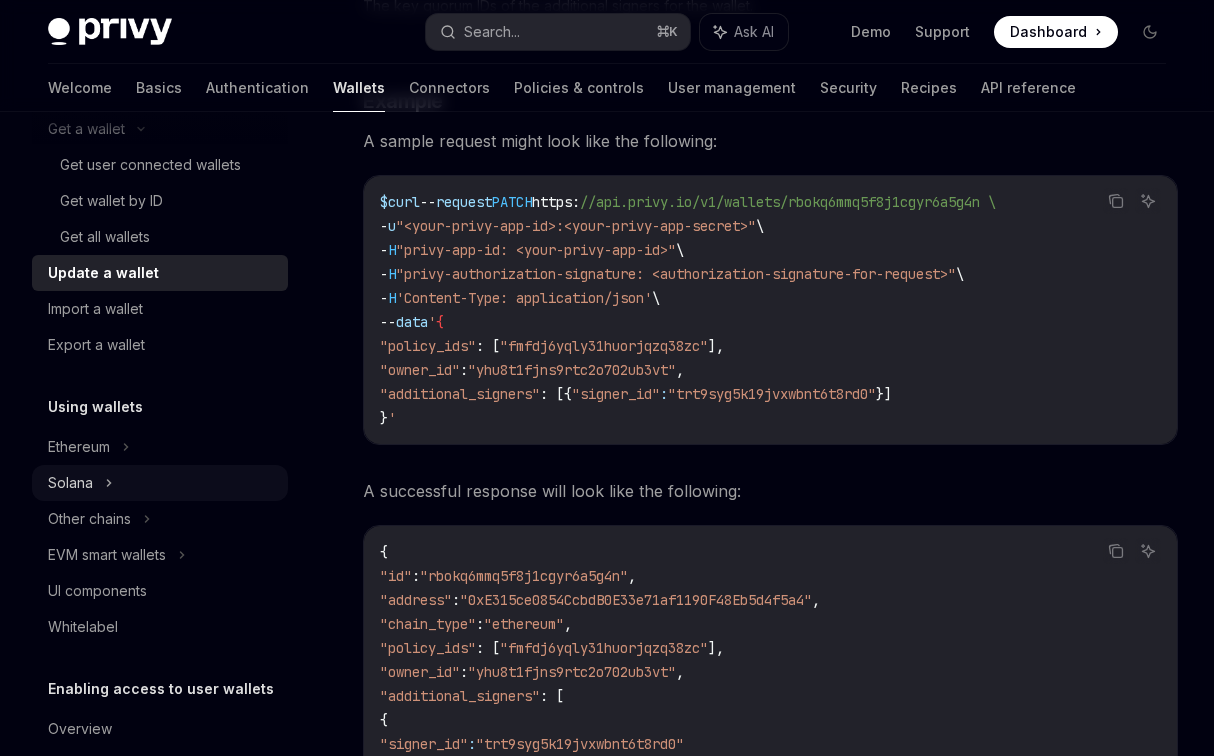 click on "Solana" at bounding box center (160, 129) 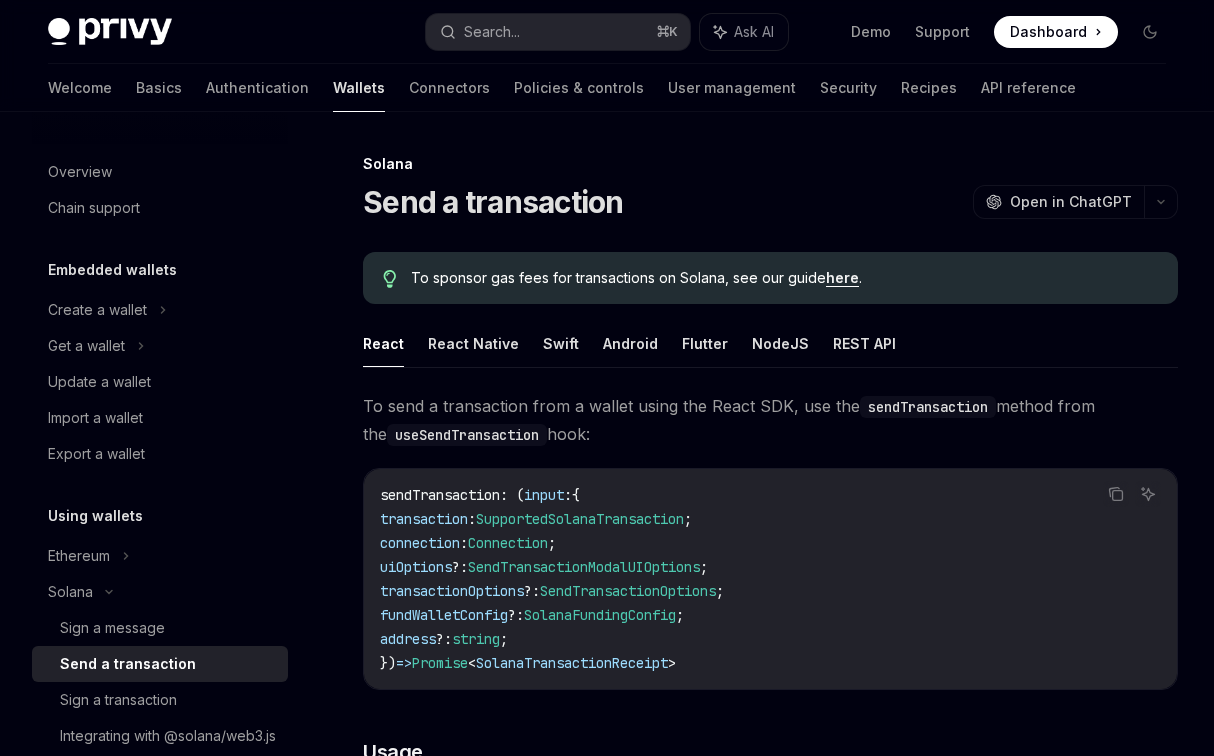 scroll, scrollTop: 1146, scrollLeft: 0, axis: vertical 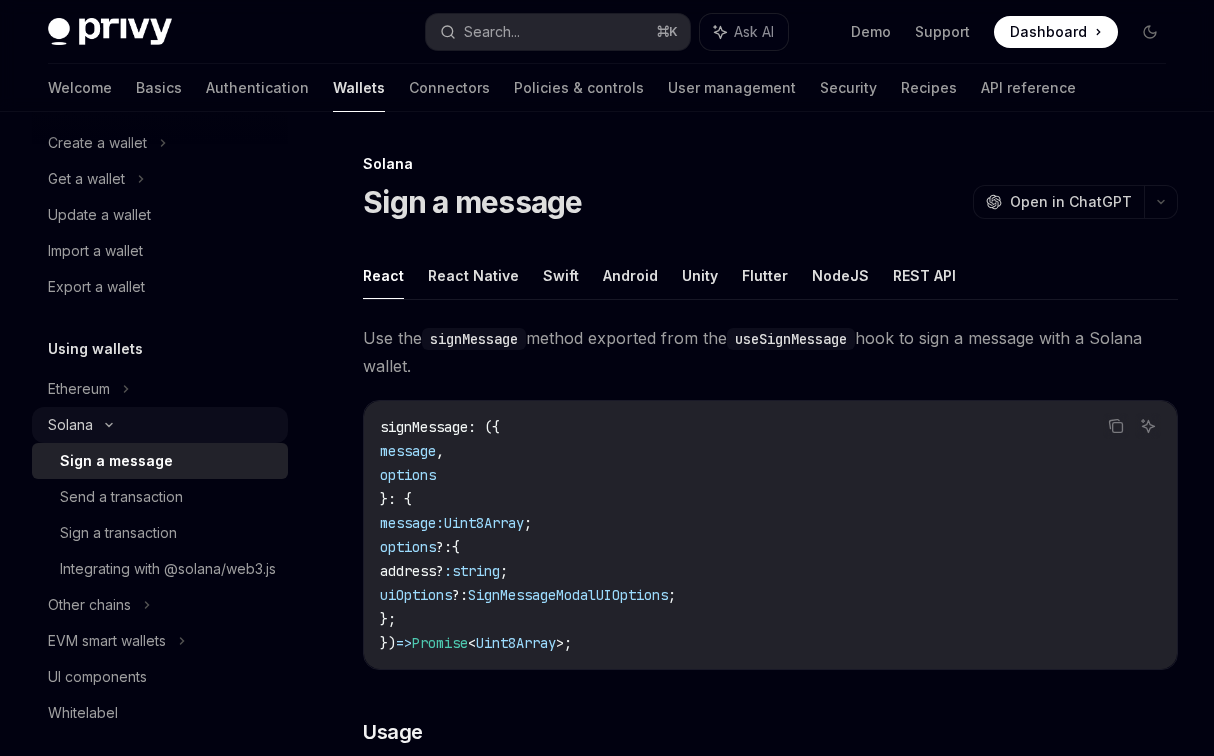 click on "Integrating with @solana/web3.js" at bounding box center [168, 569] 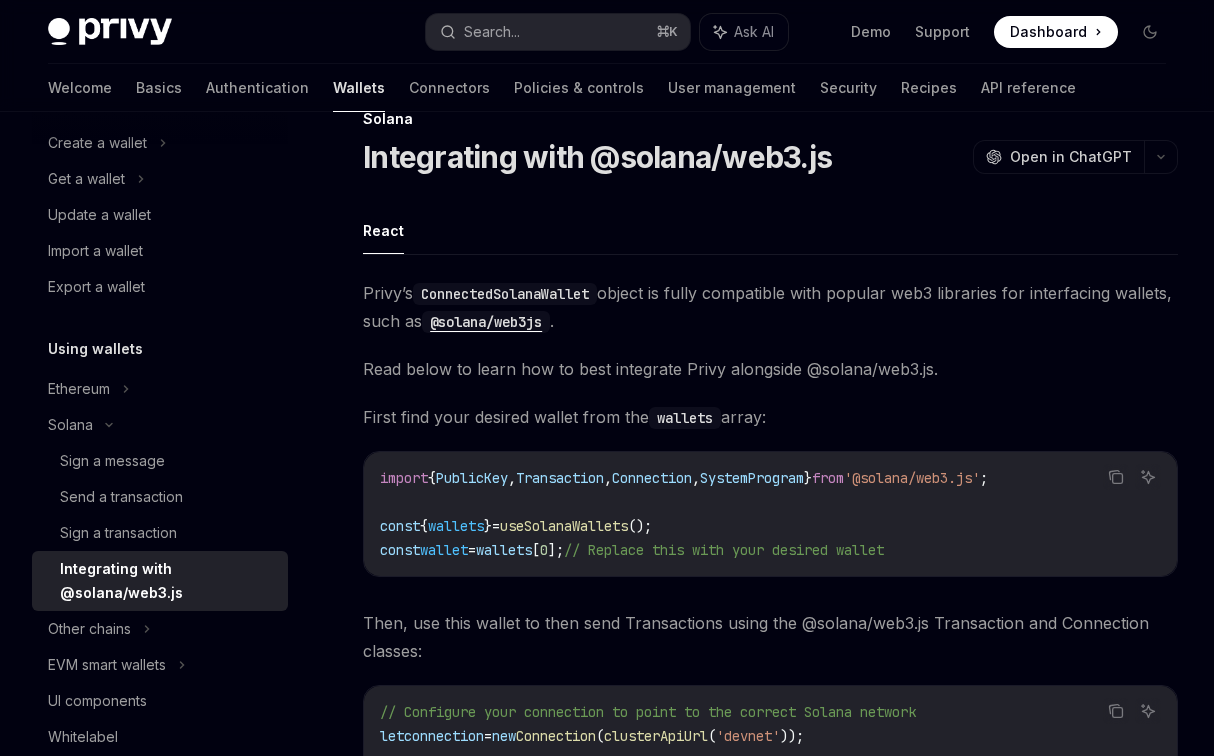 scroll, scrollTop: 41, scrollLeft: 0, axis: vertical 